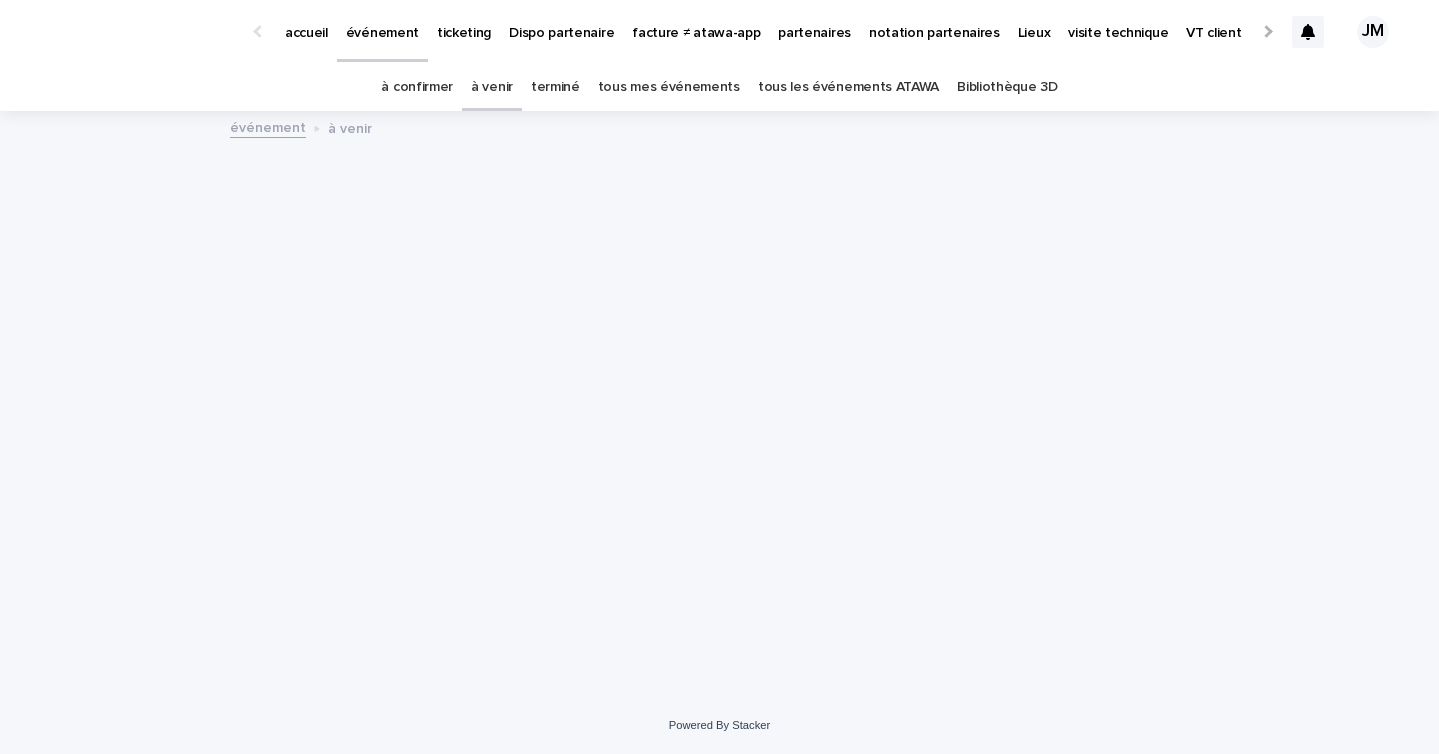 scroll, scrollTop: 0, scrollLeft: 0, axis: both 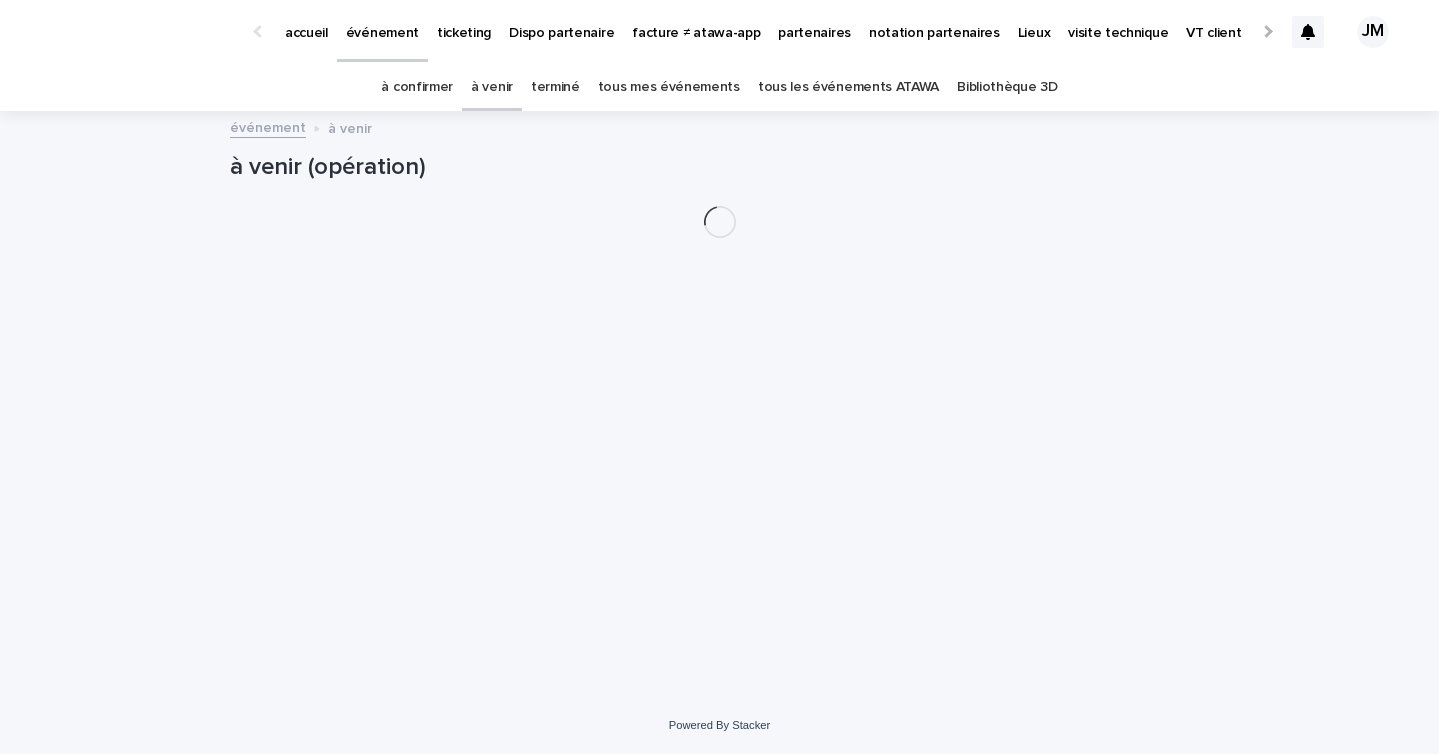 click on "tous les événements ATAWA" at bounding box center [848, 87] 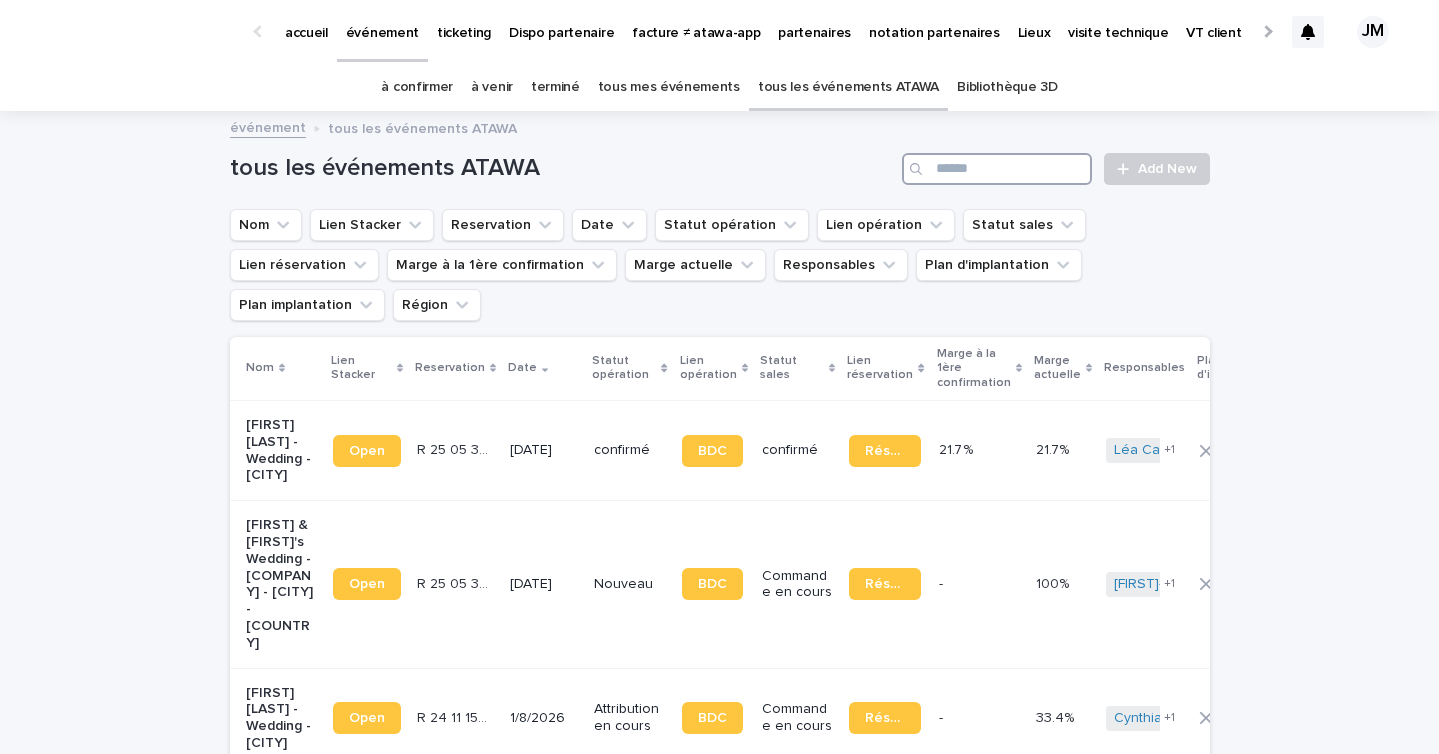 click at bounding box center (997, 169) 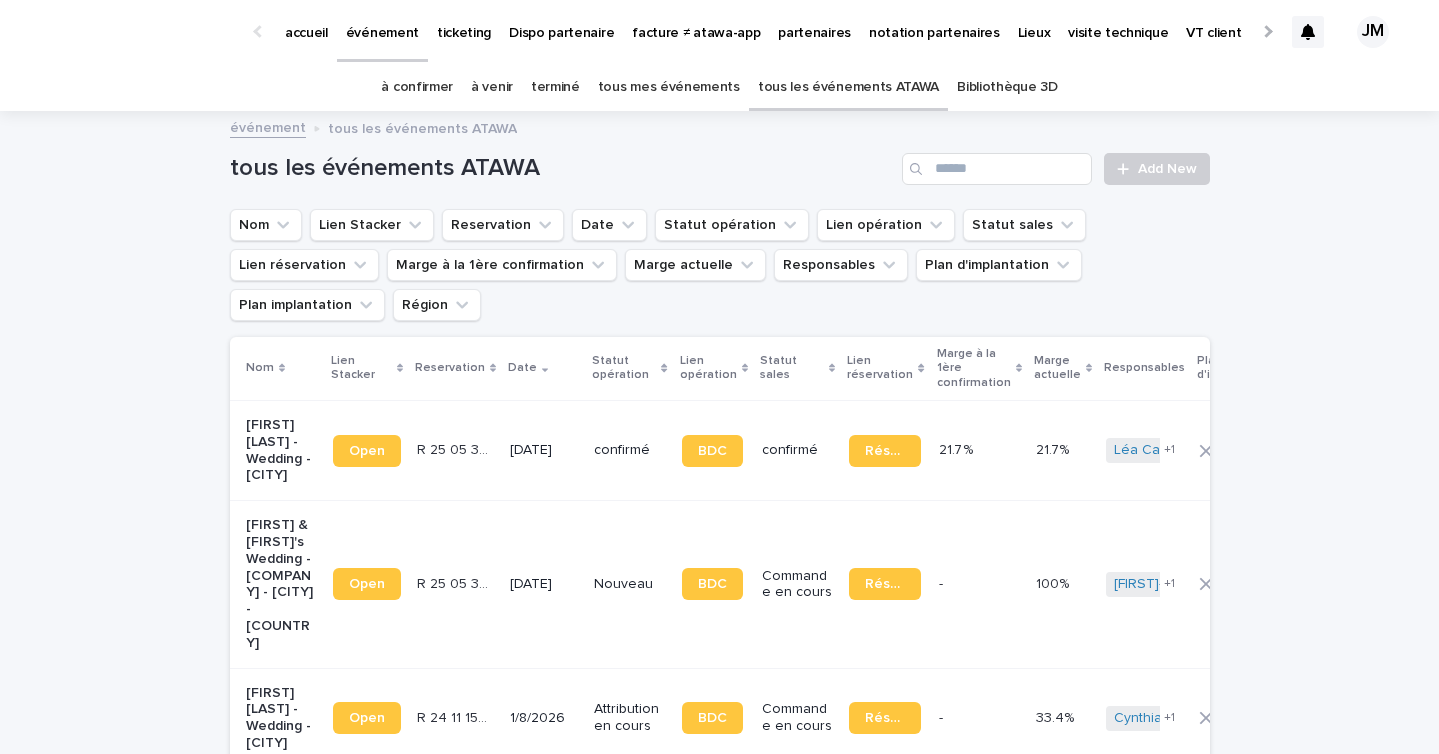 click on "événement tous les événements ATAWA" at bounding box center (720, 129) 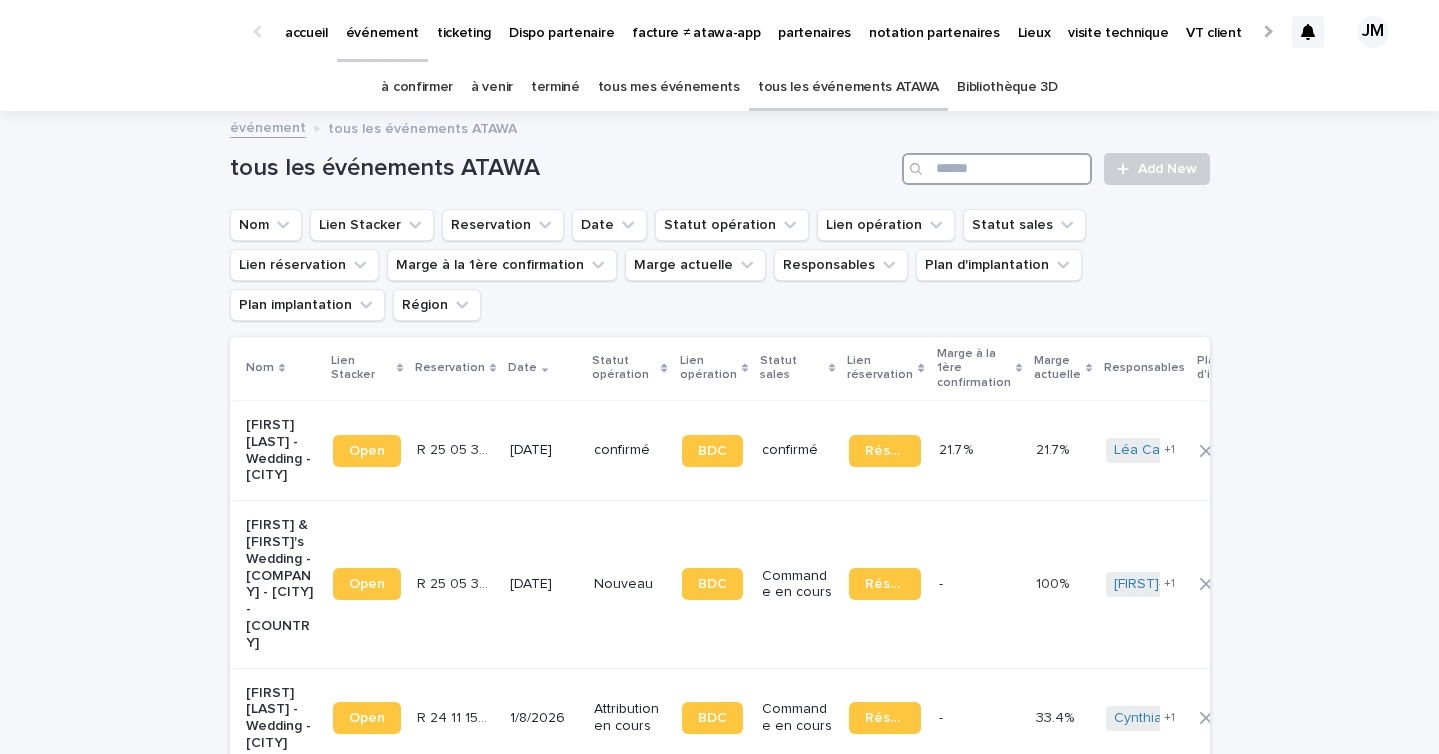 click at bounding box center [997, 169] 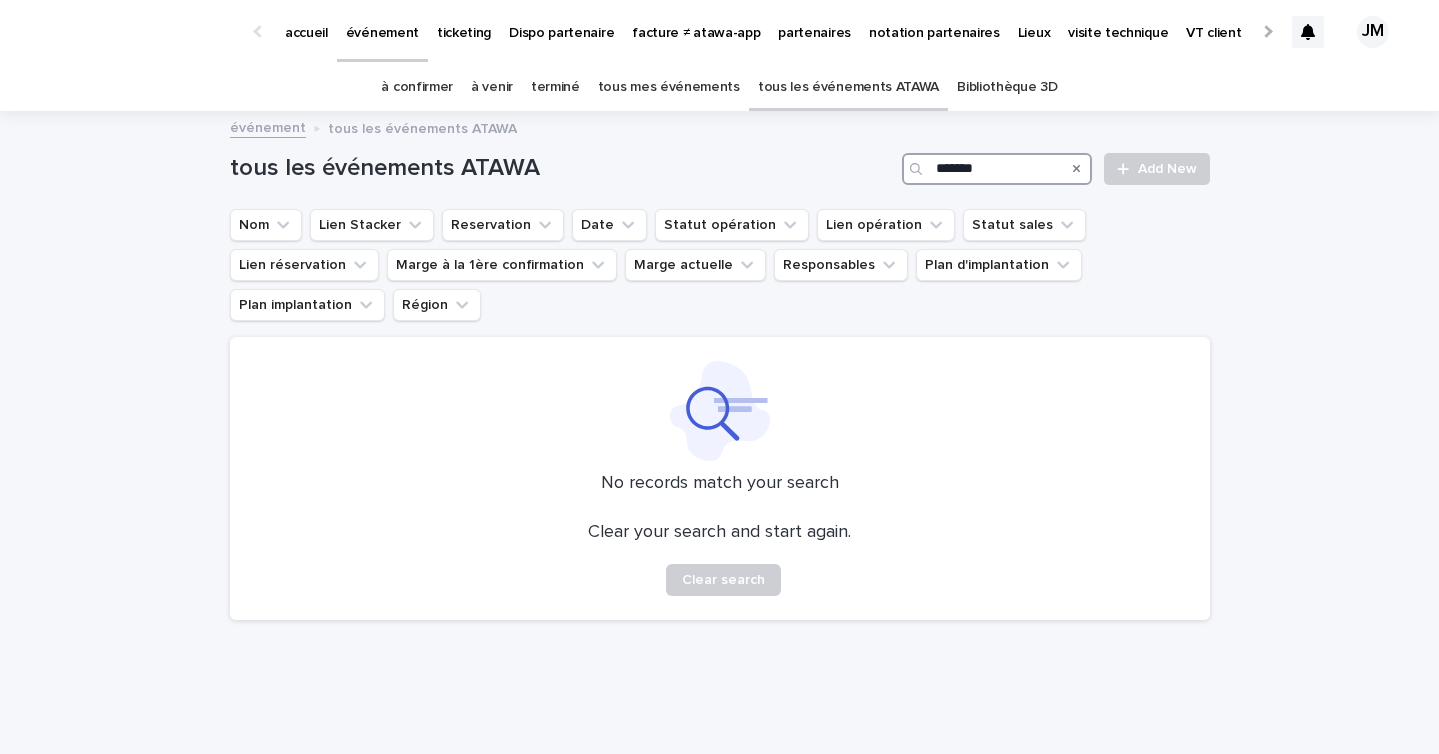 scroll, scrollTop: 1, scrollLeft: 0, axis: vertical 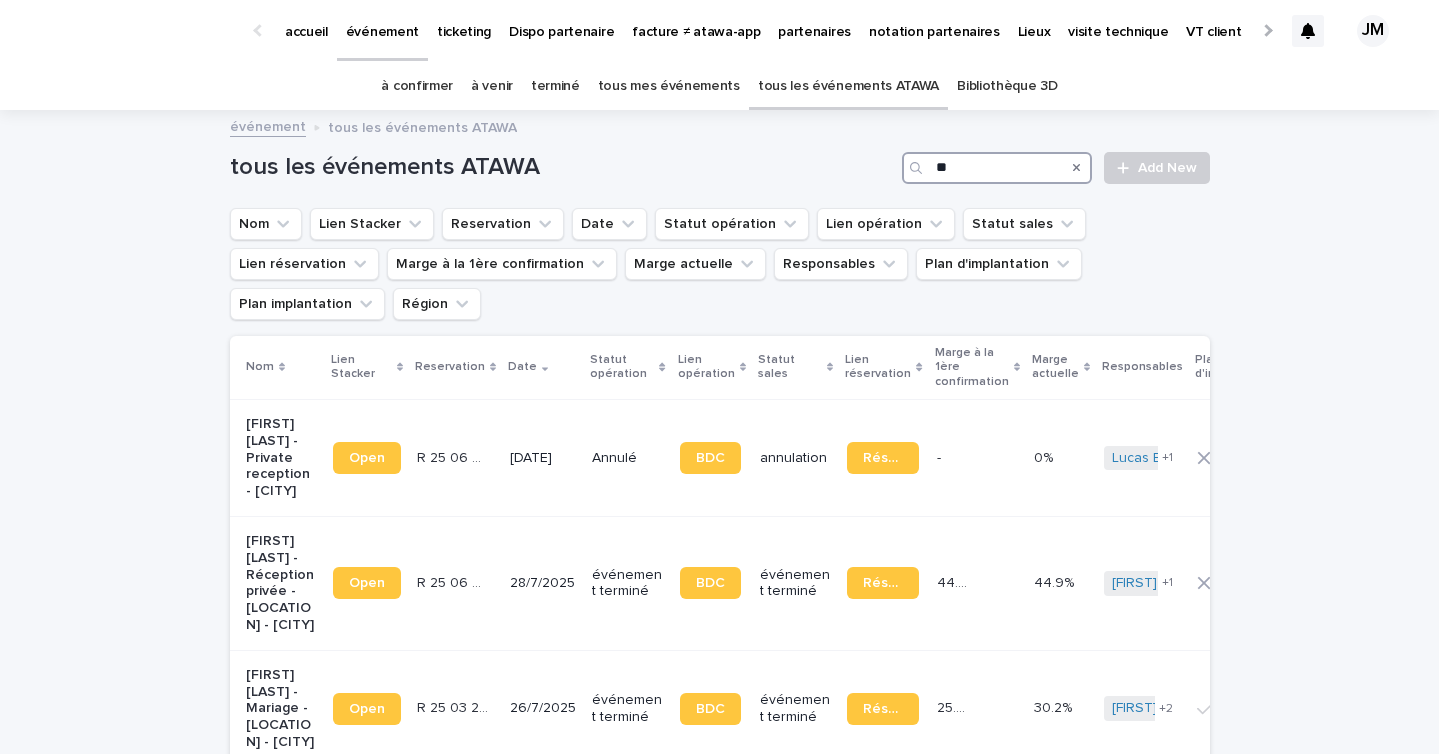 type on "*" 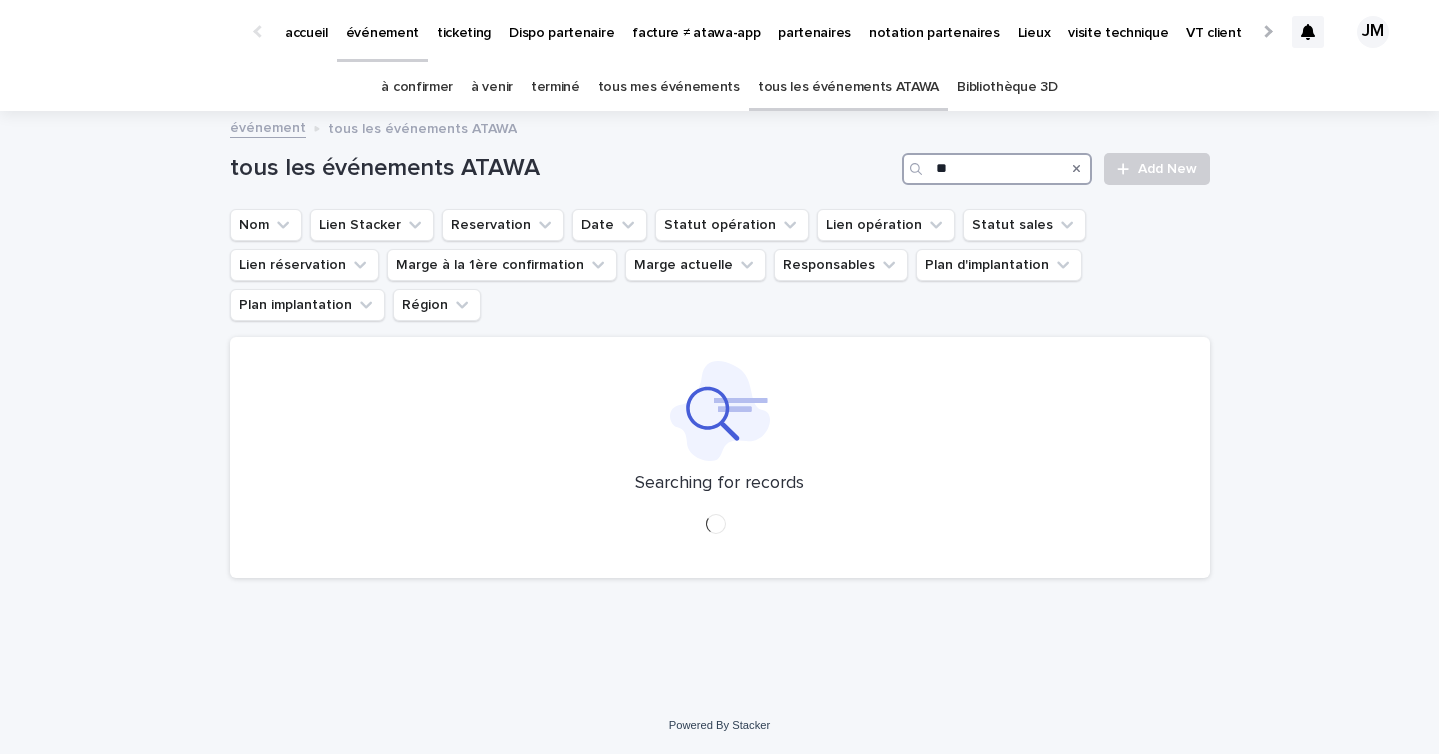 scroll, scrollTop: 0, scrollLeft: 0, axis: both 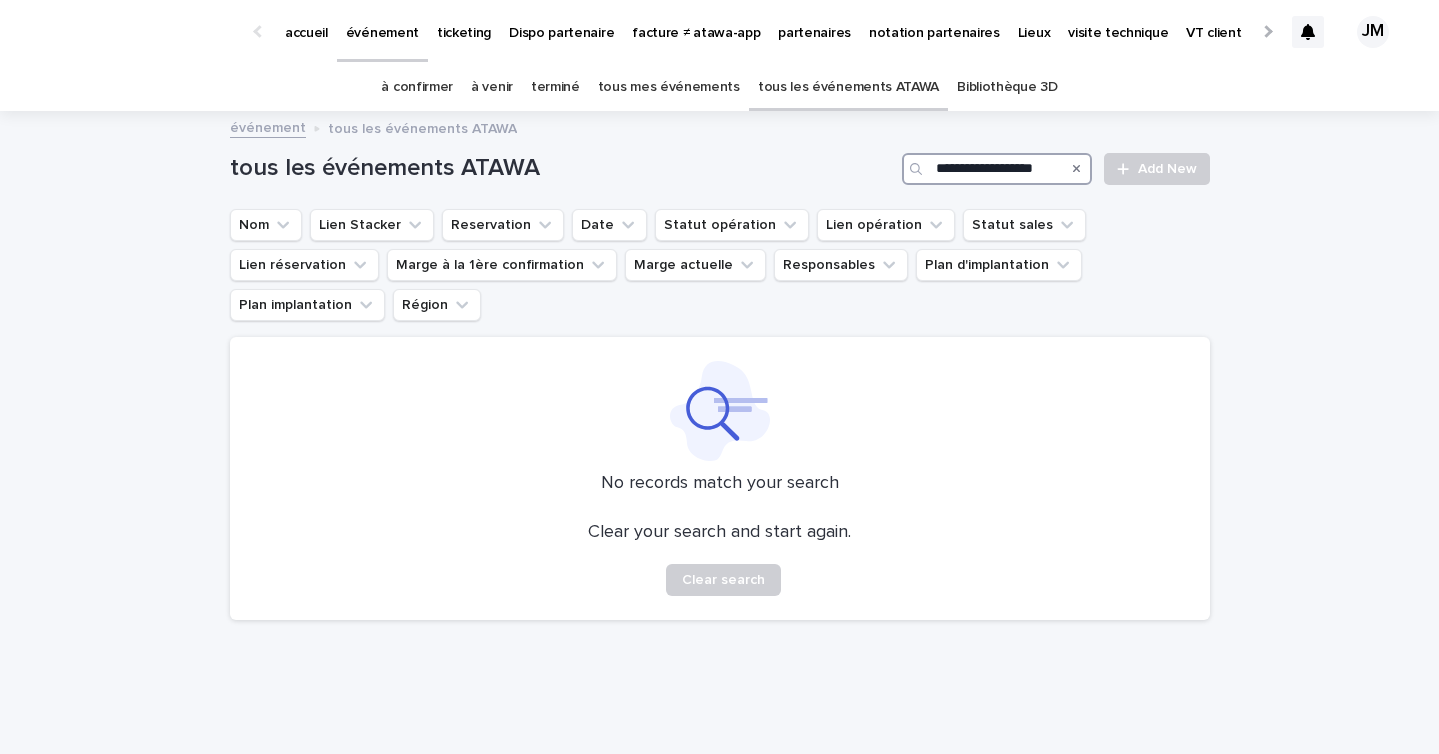 type on "**********" 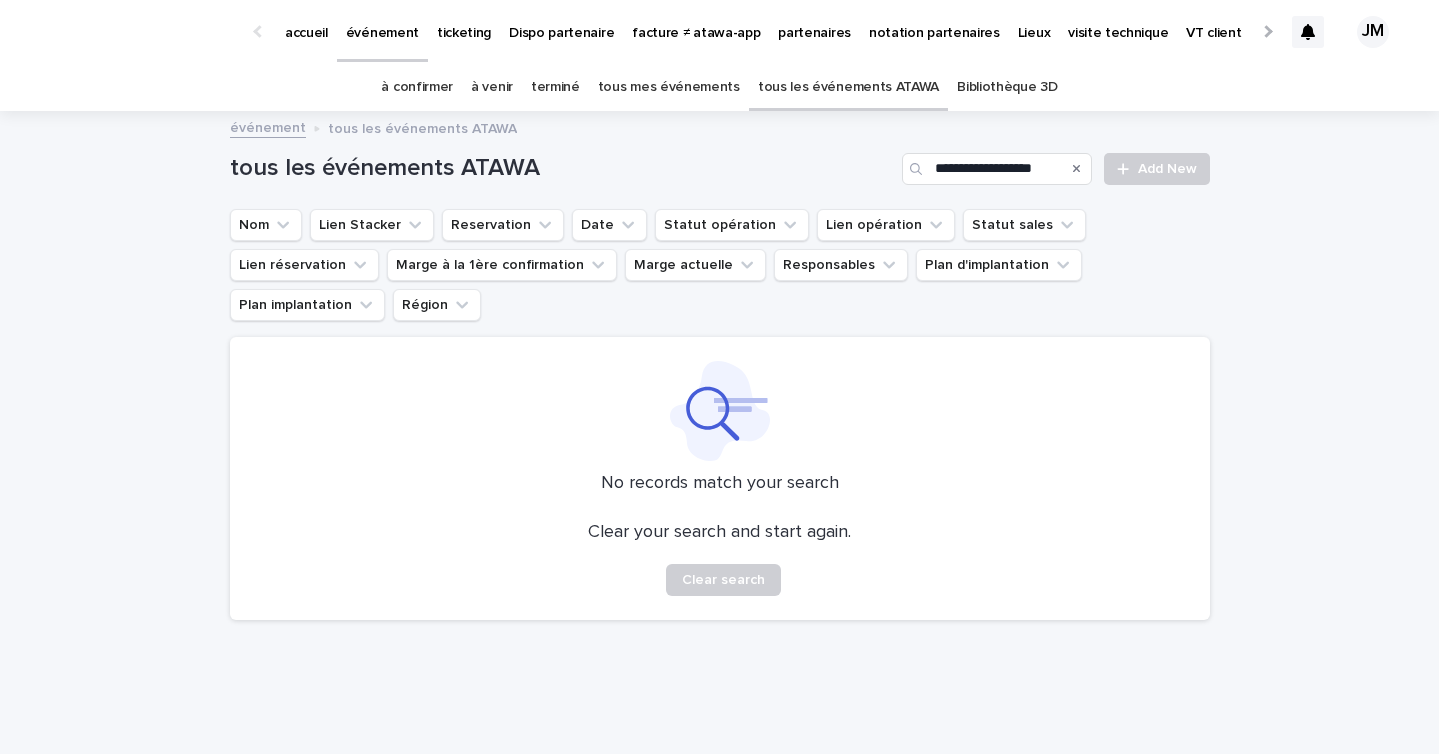 click at bounding box center (1076, 169) 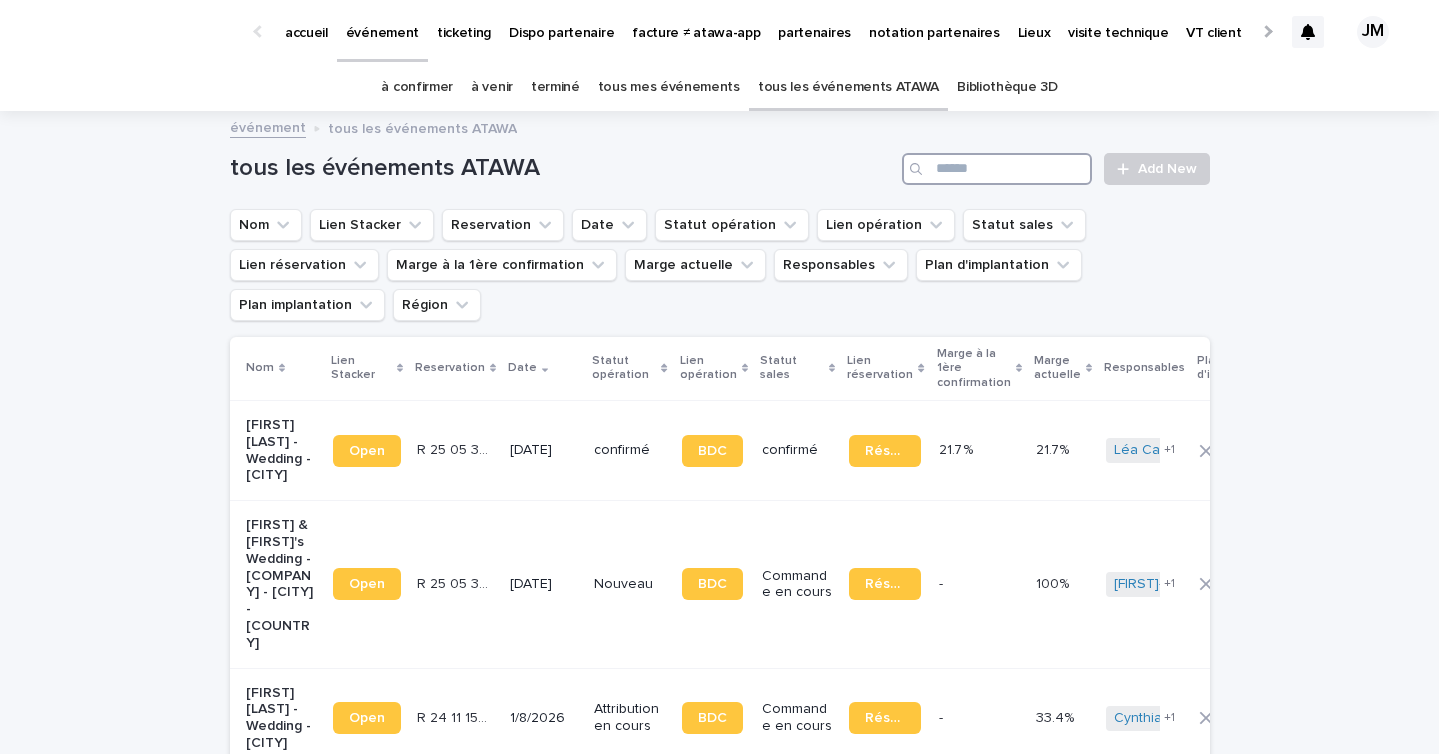 click at bounding box center (997, 169) 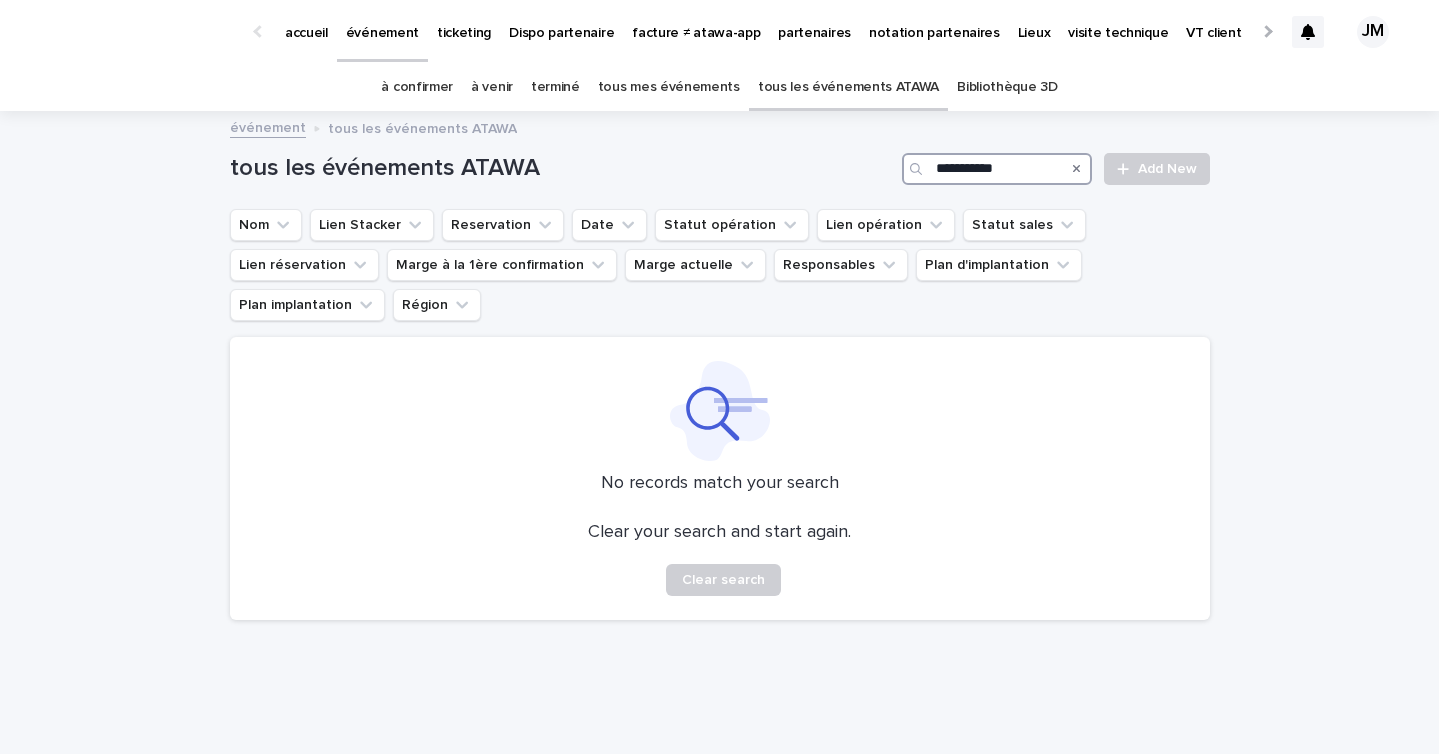 click on "**********" at bounding box center (997, 169) 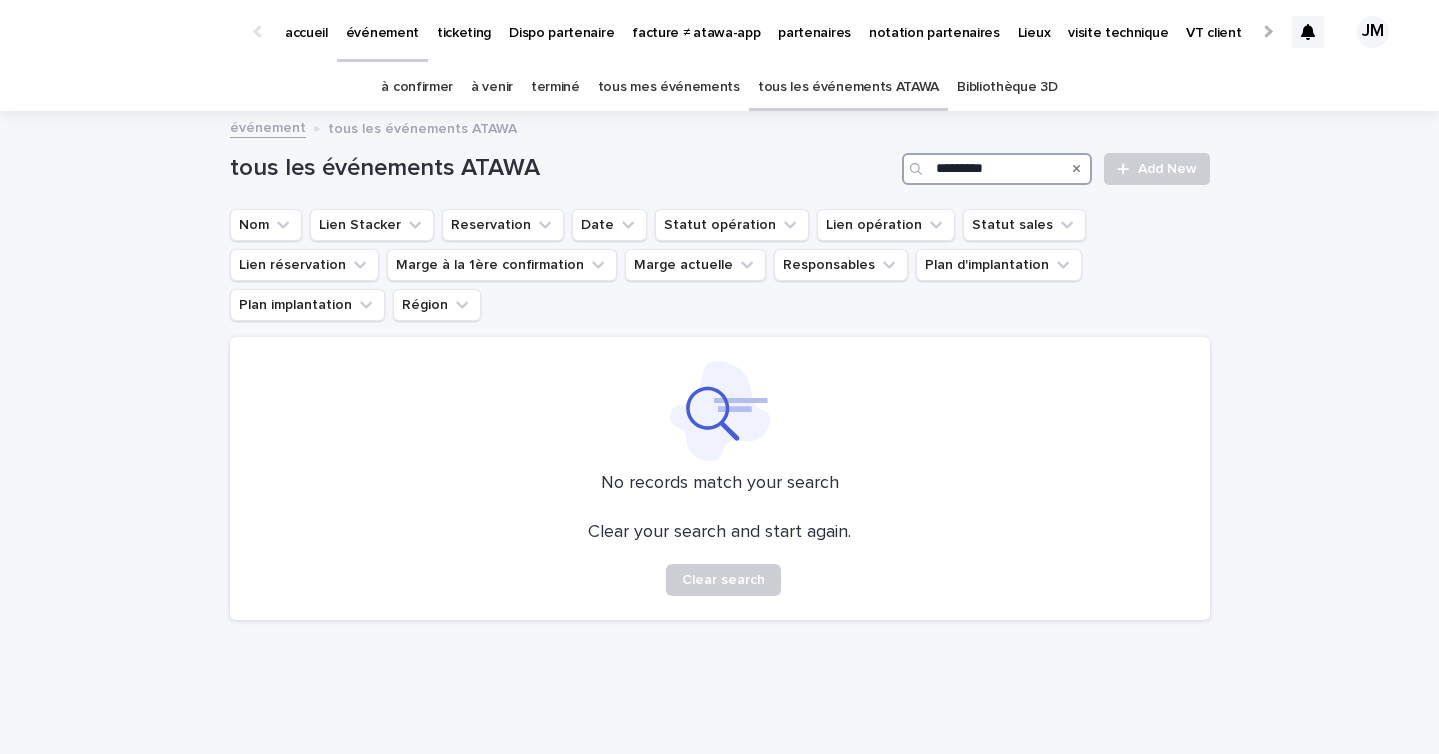 type on "*********" 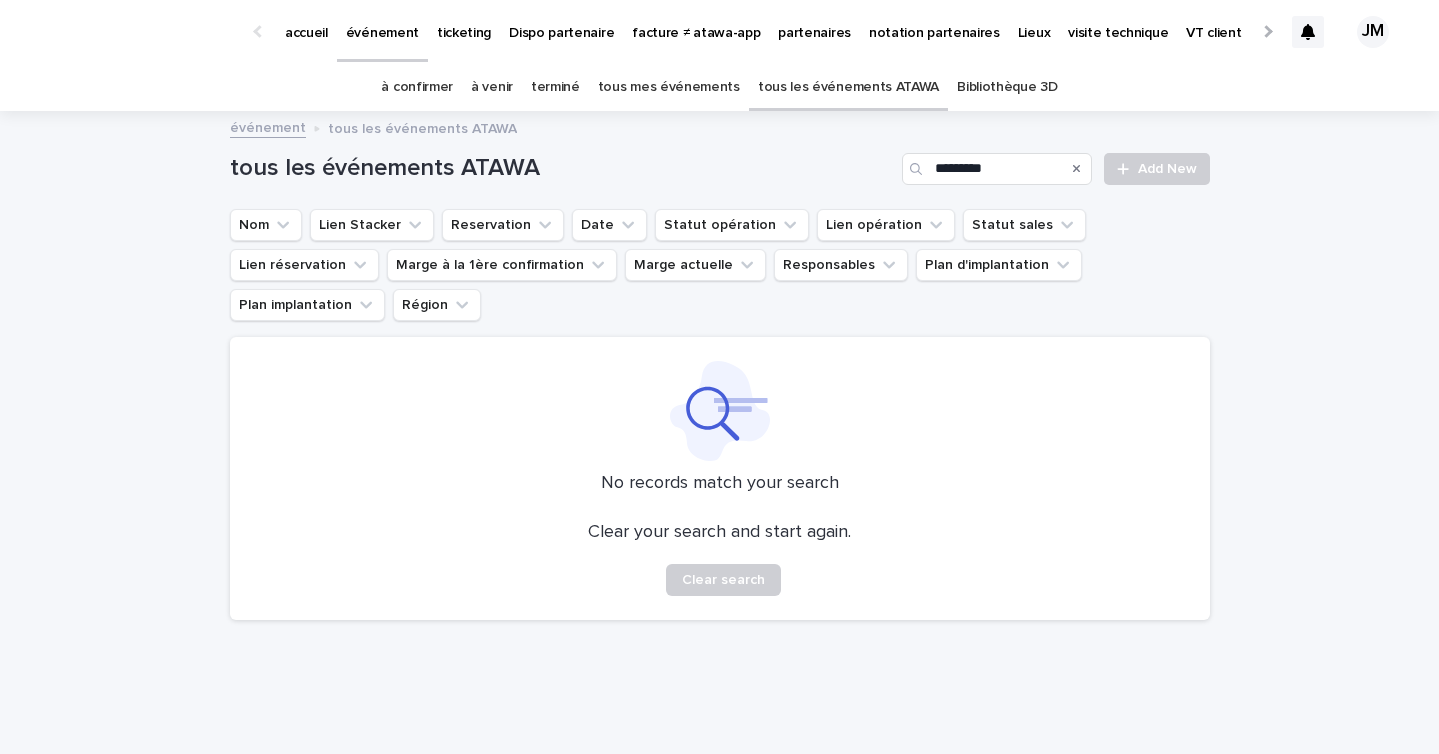 click at bounding box center [1076, 169] 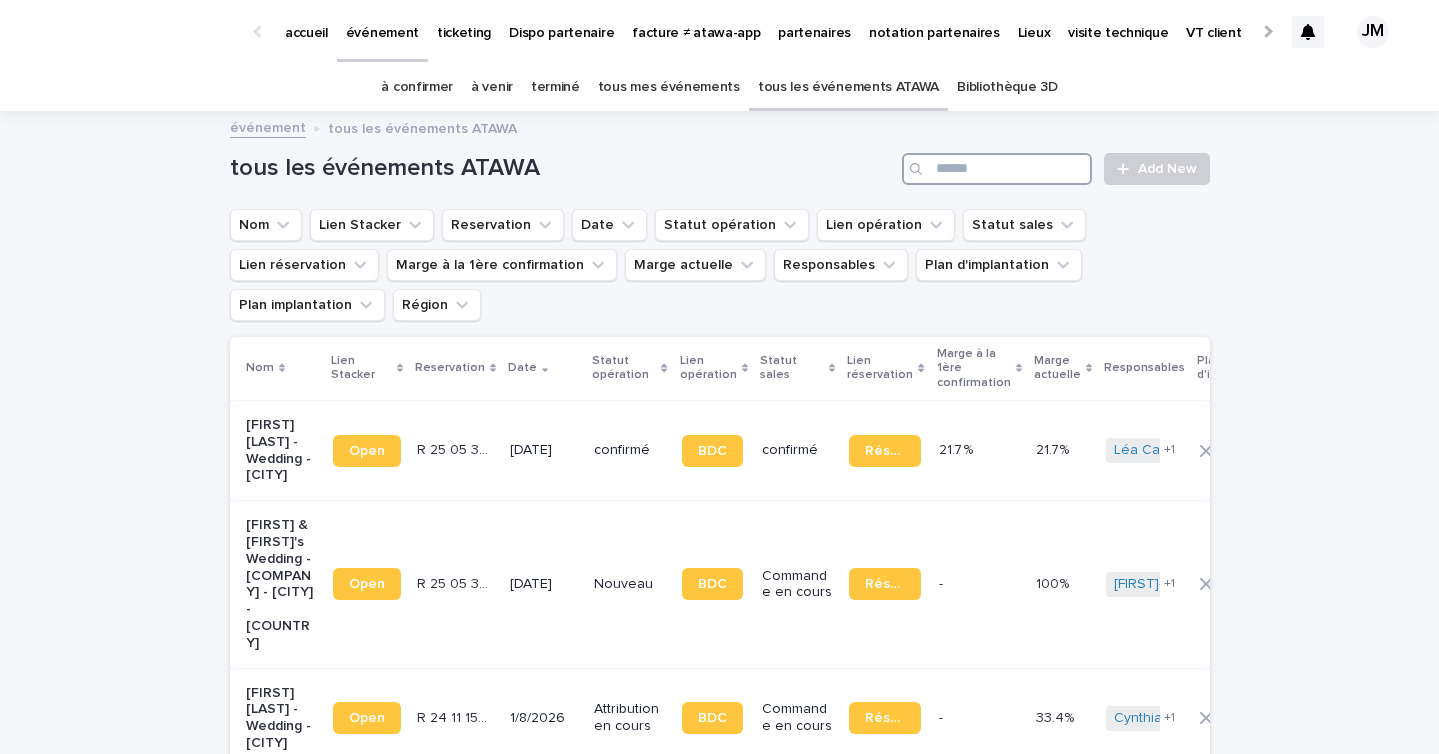 click at bounding box center [997, 169] 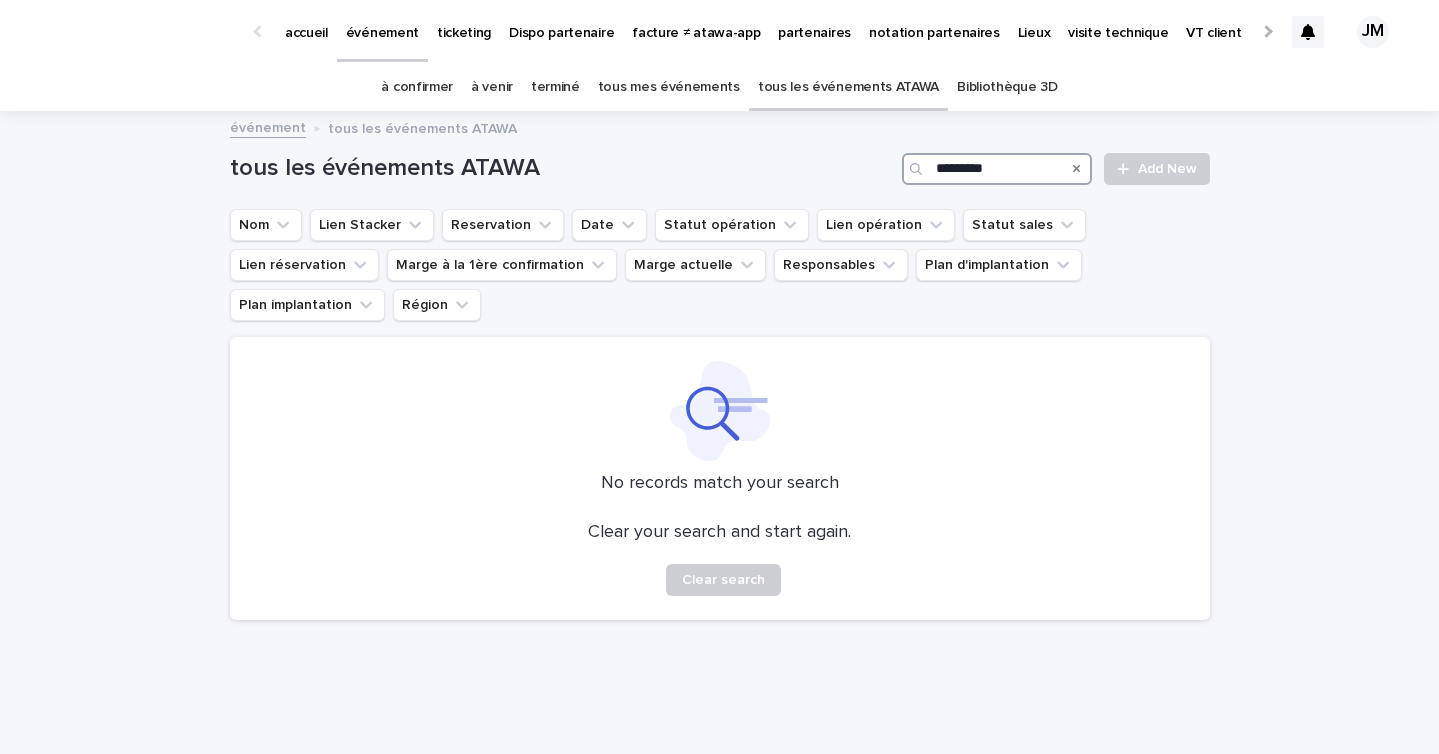 type on "*********" 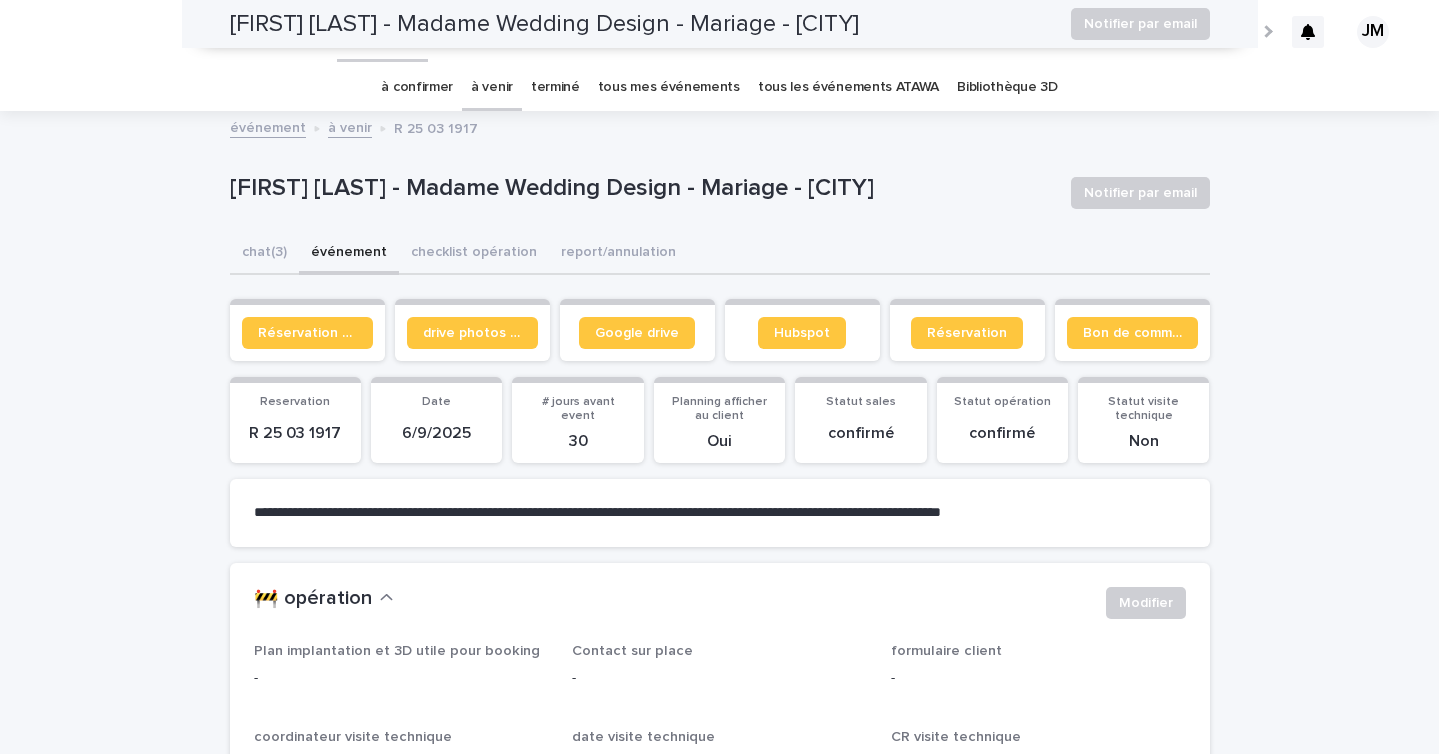 scroll, scrollTop: 0, scrollLeft: 0, axis: both 